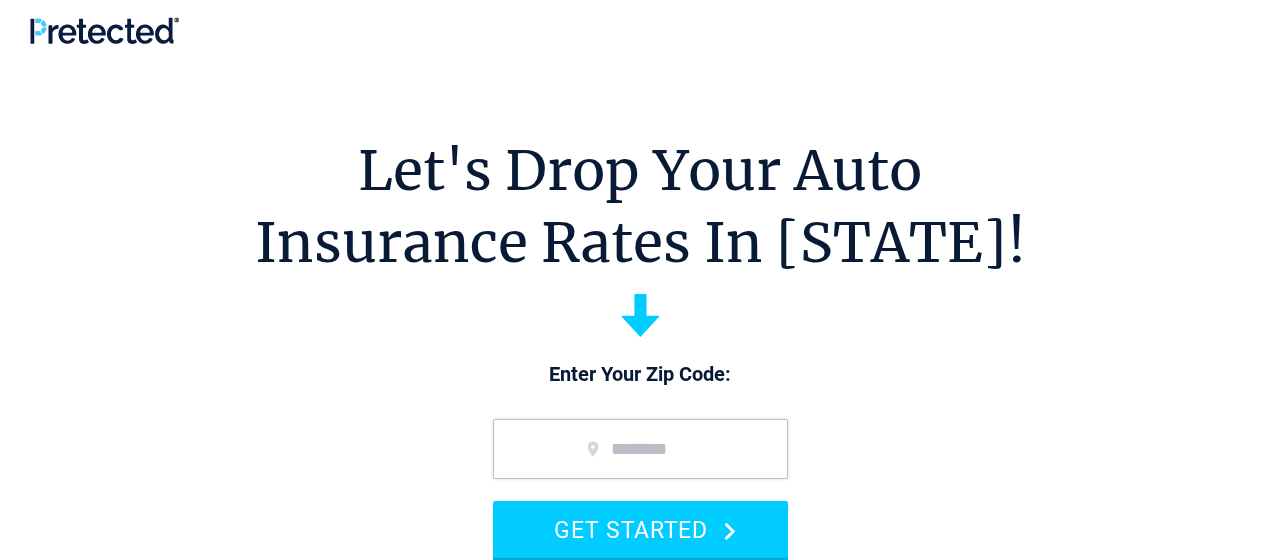 scroll, scrollTop: 0, scrollLeft: 0, axis: both 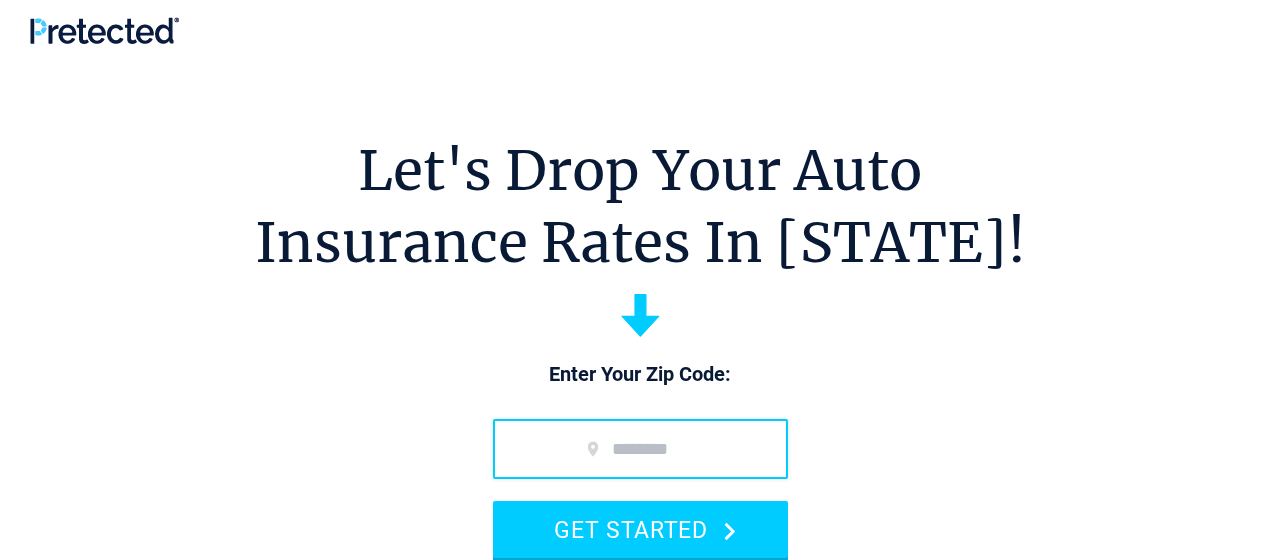 click at bounding box center (640, 449) 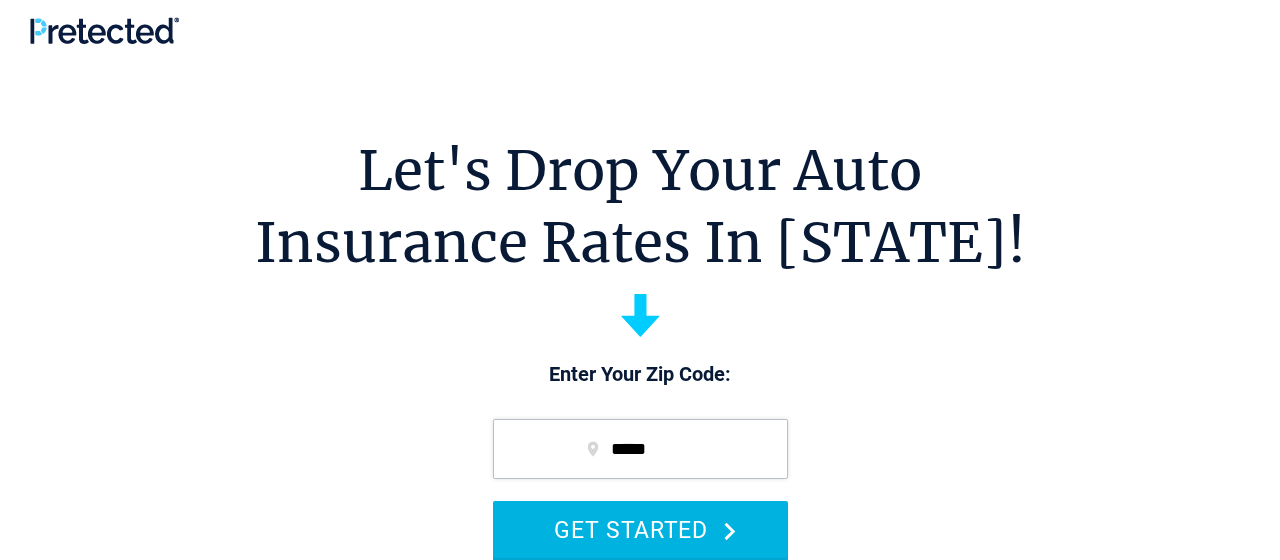 type on "*****" 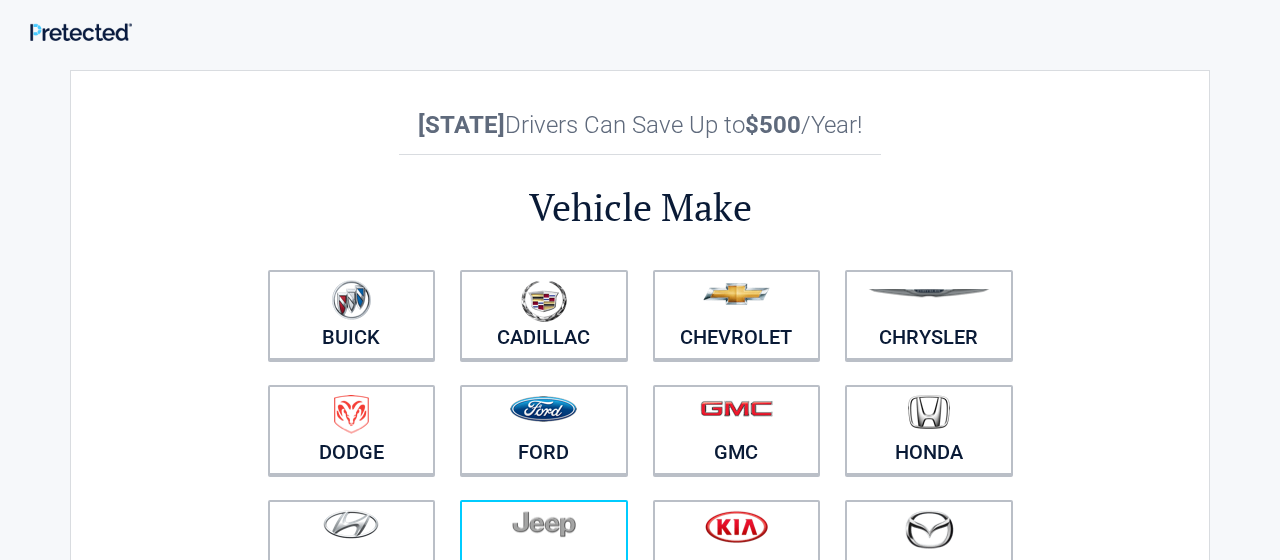 scroll, scrollTop: 0, scrollLeft: 0, axis: both 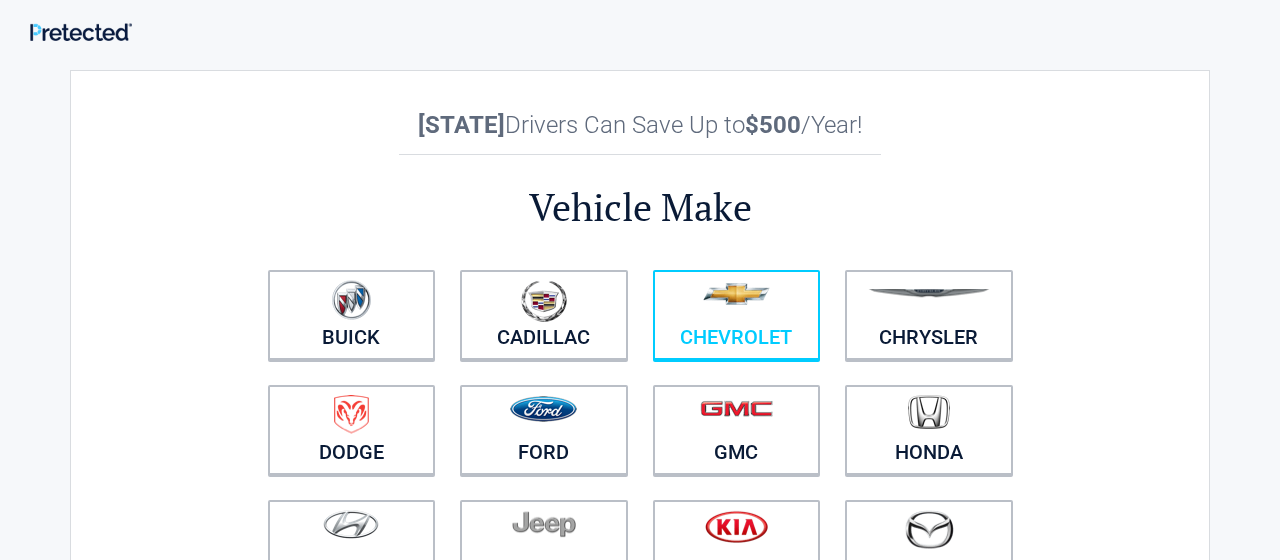 click at bounding box center [737, 302] 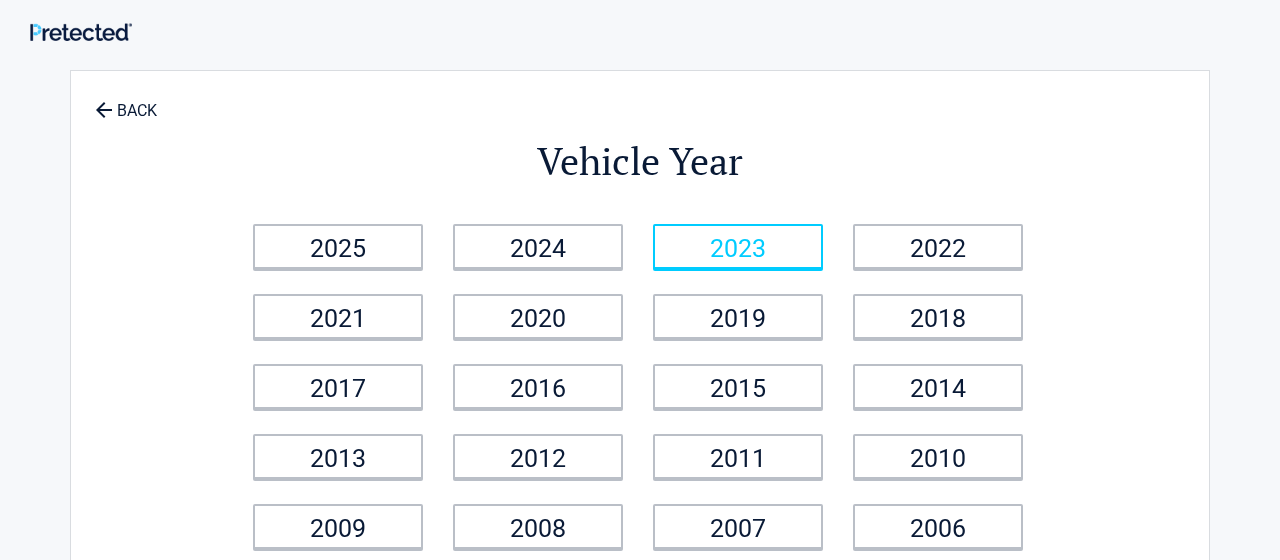 click on "2023" at bounding box center (738, 246) 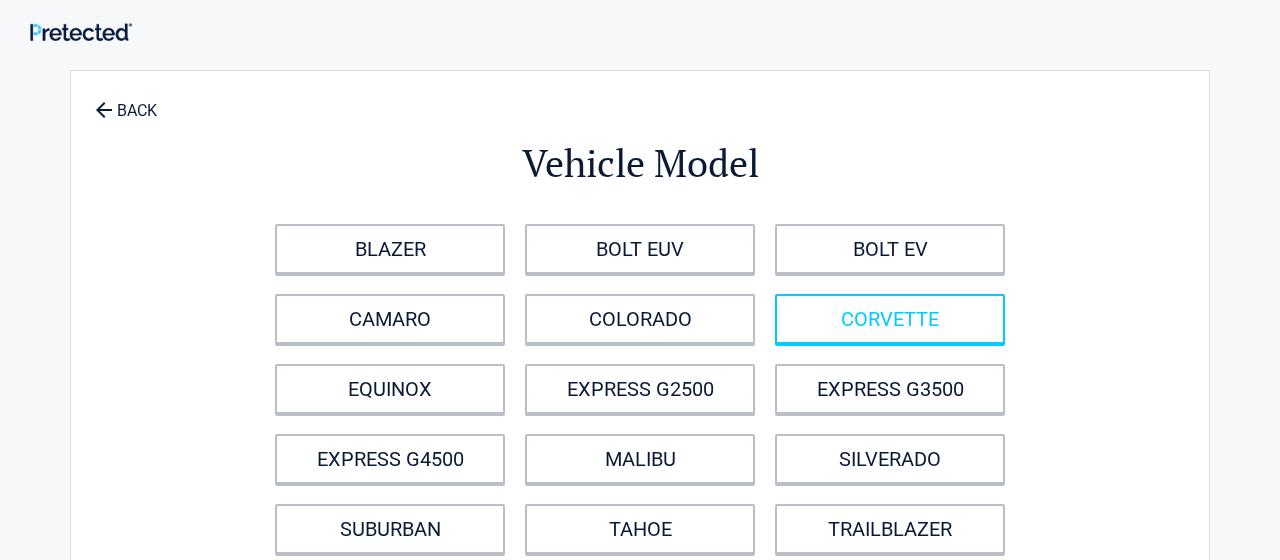 click on "CORVETTE" at bounding box center [890, 319] 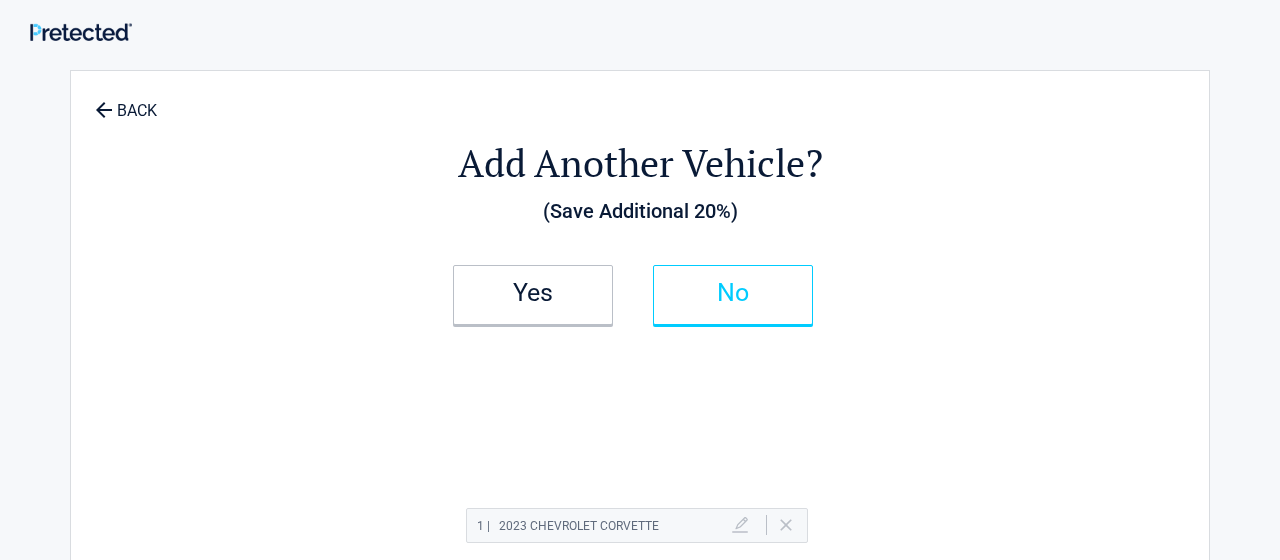 click on "No" at bounding box center (733, 293) 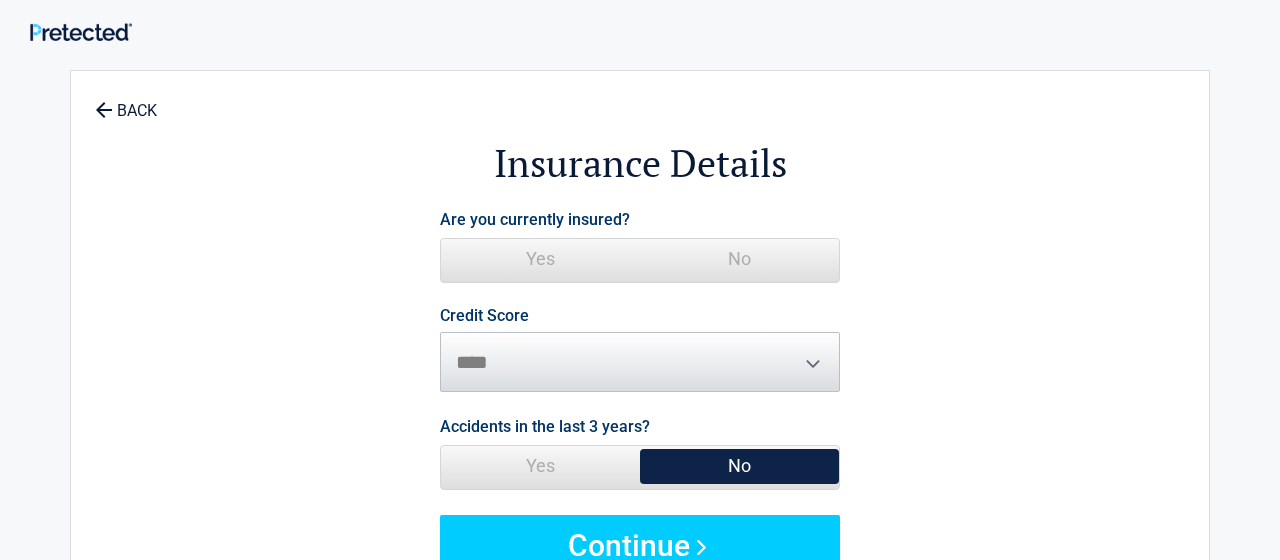 click on "Yes" at bounding box center [540, 259] 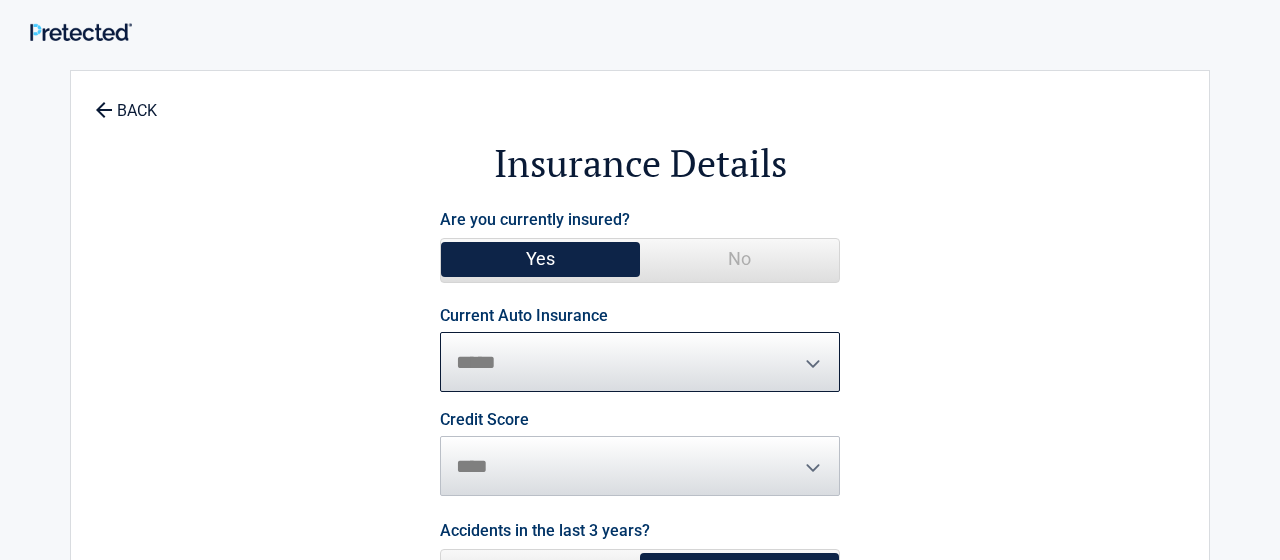 click on "**********" at bounding box center [640, 362] 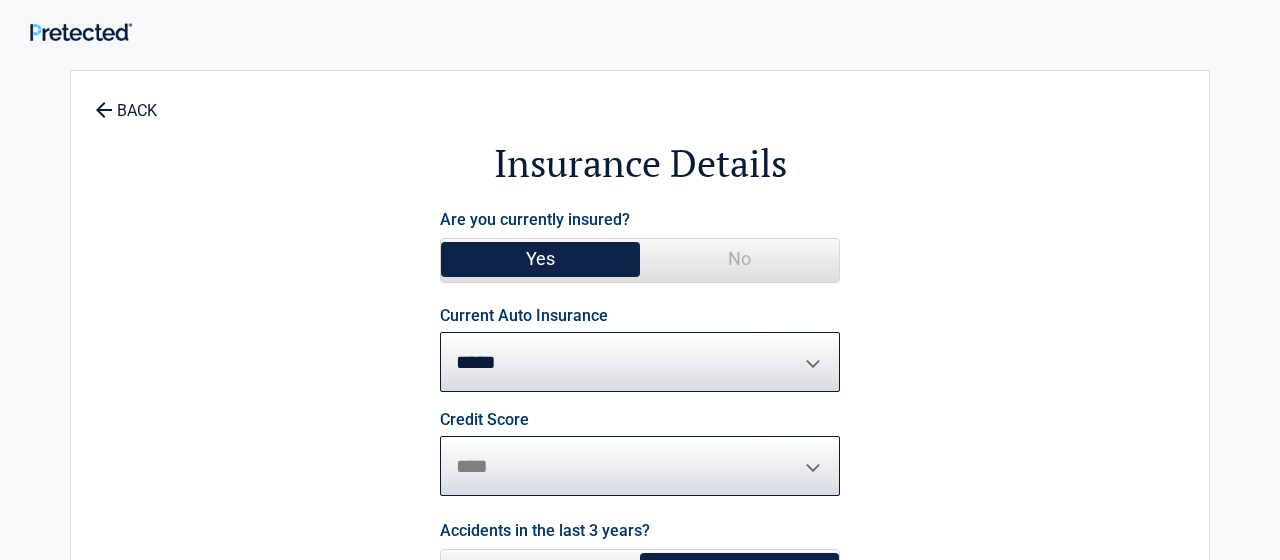 click on "*********
****
*******
****" at bounding box center (640, 466) 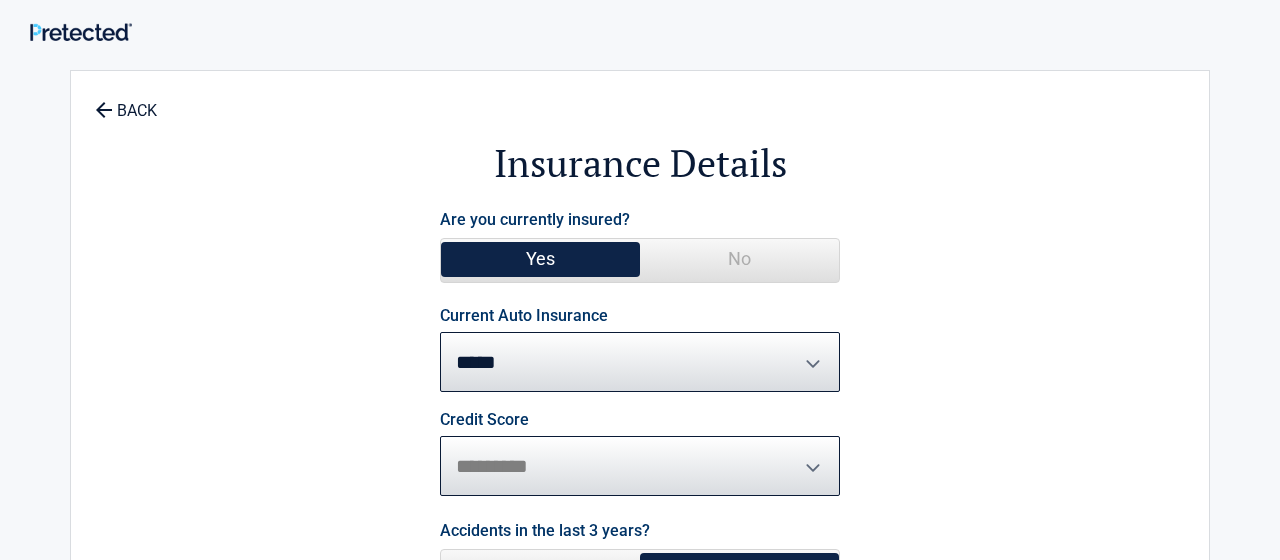 click on "*********" at bounding box center [0, 0] 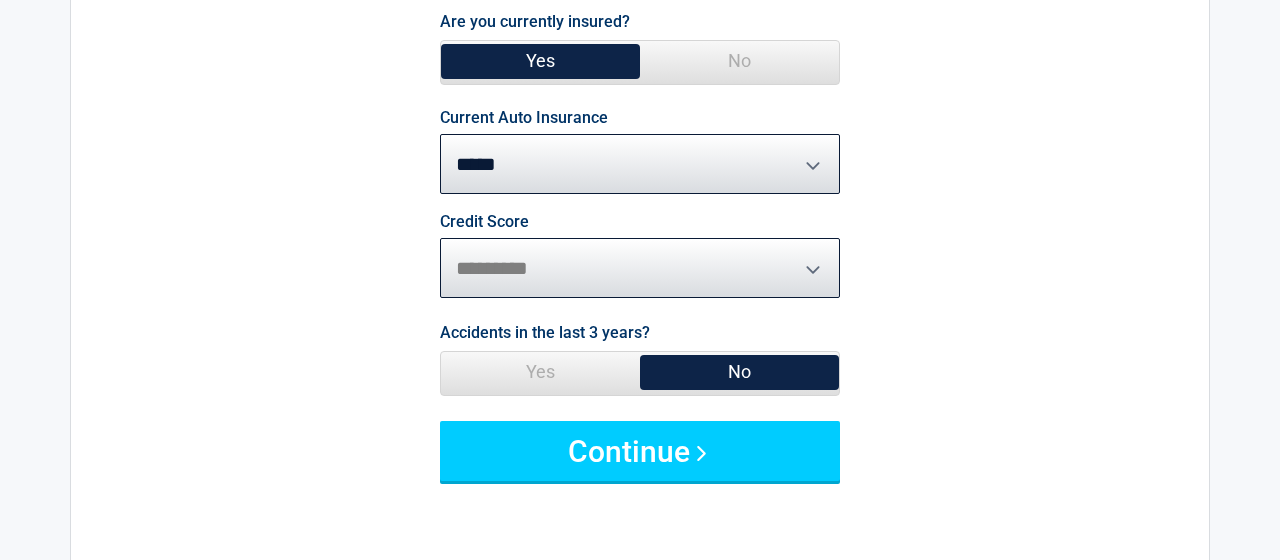 scroll, scrollTop: 216, scrollLeft: 0, axis: vertical 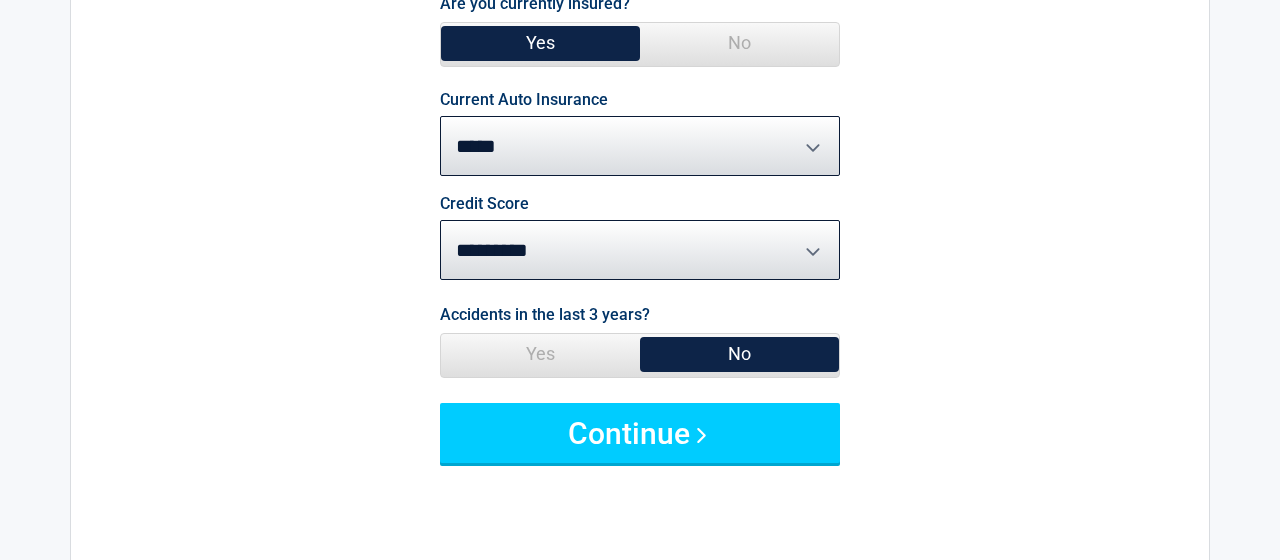 click on "No" at bounding box center (739, 354) 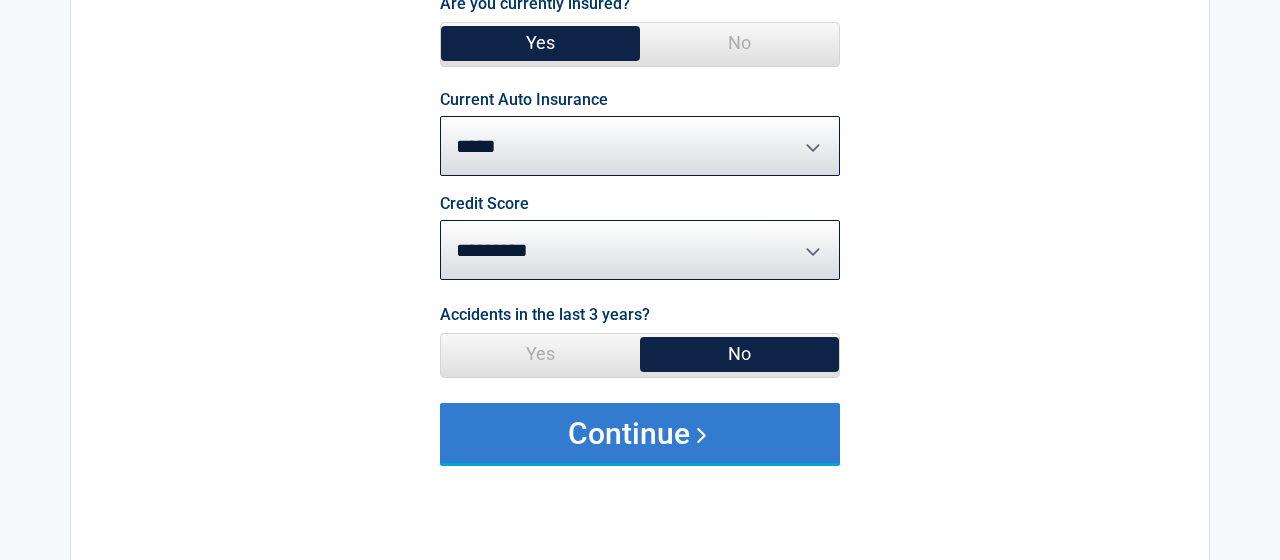 click on "Continue" at bounding box center [640, 433] 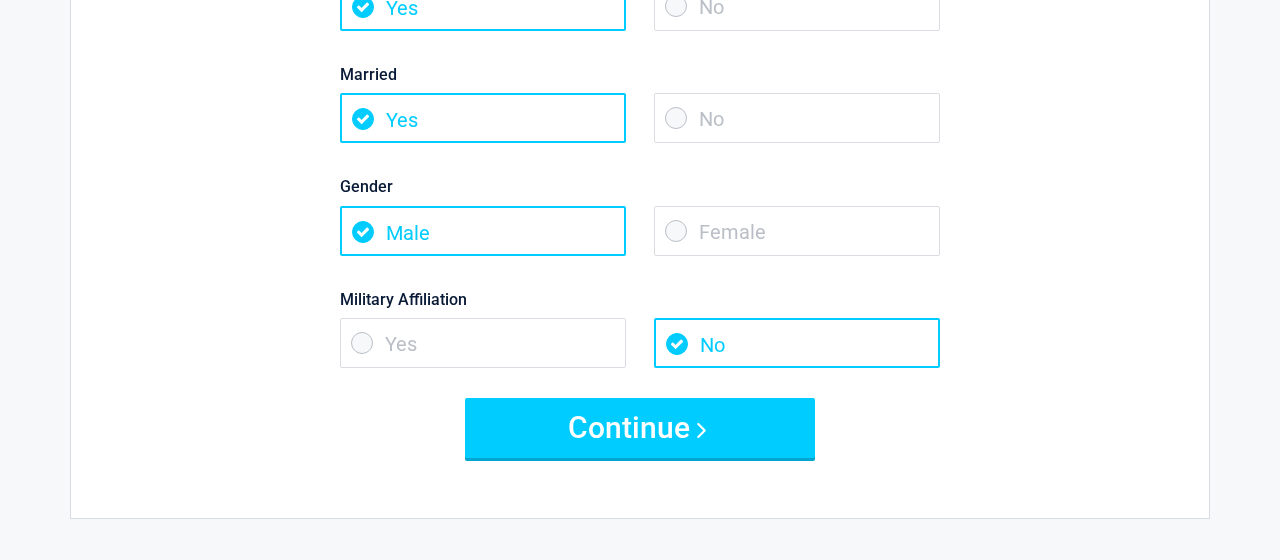 scroll, scrollTop: 324, scrollLeft: 0, axis: vertical 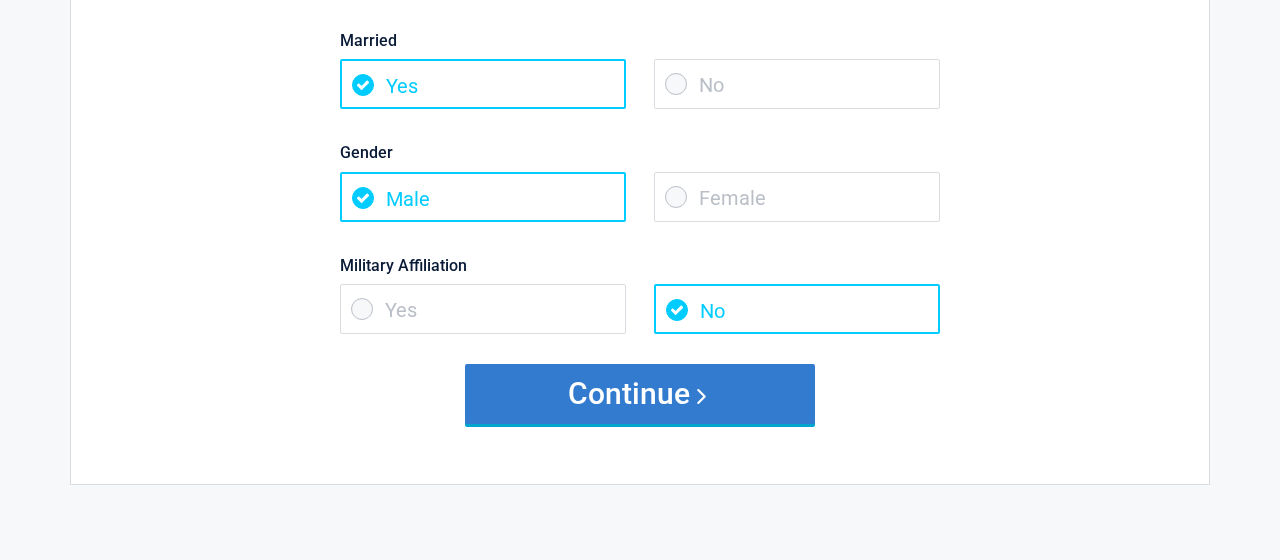 click on "Continue" at bounding box center [640, 394] 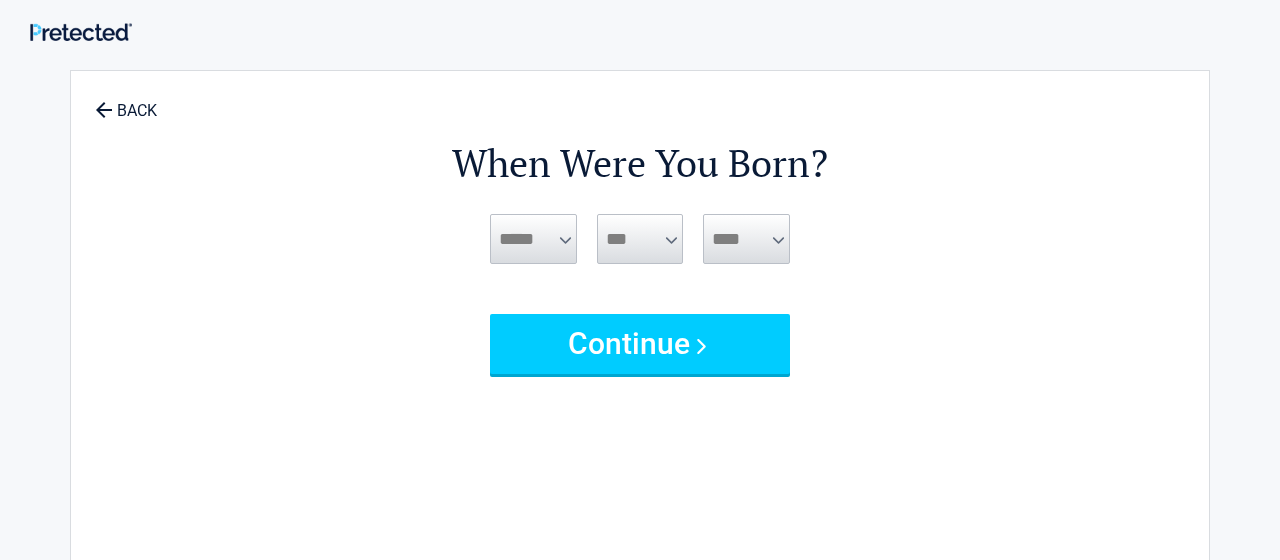 scroll, scrollTop: 0, scrollLeft: 0, axis: both 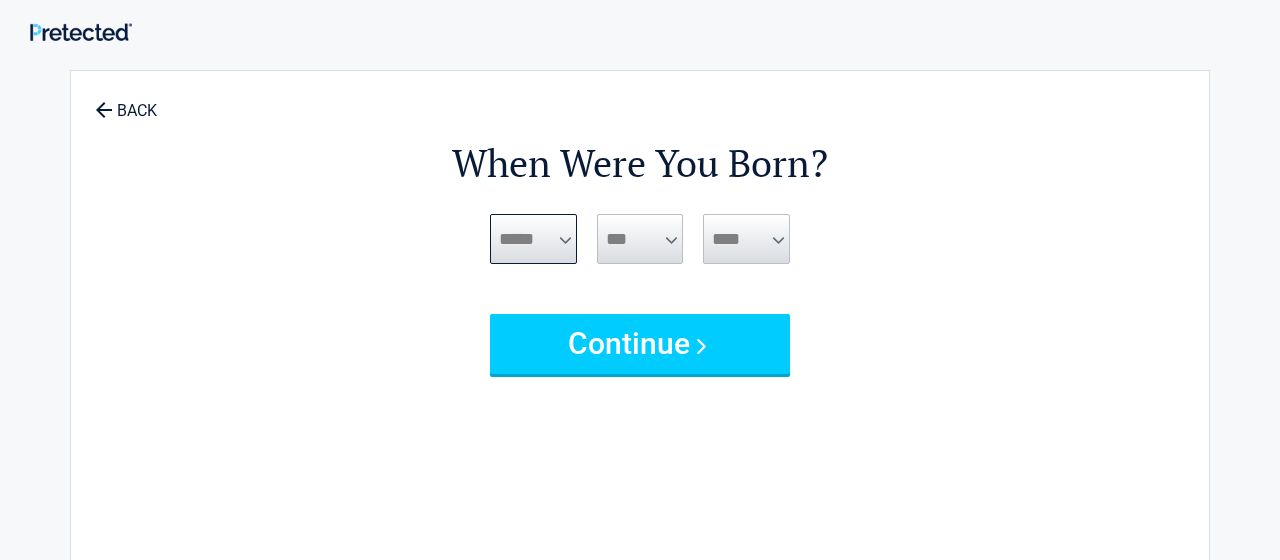 click on "*****
***
***
***
***
***
***
***
***
***
***
***
***" at bounding box center (533, 239) 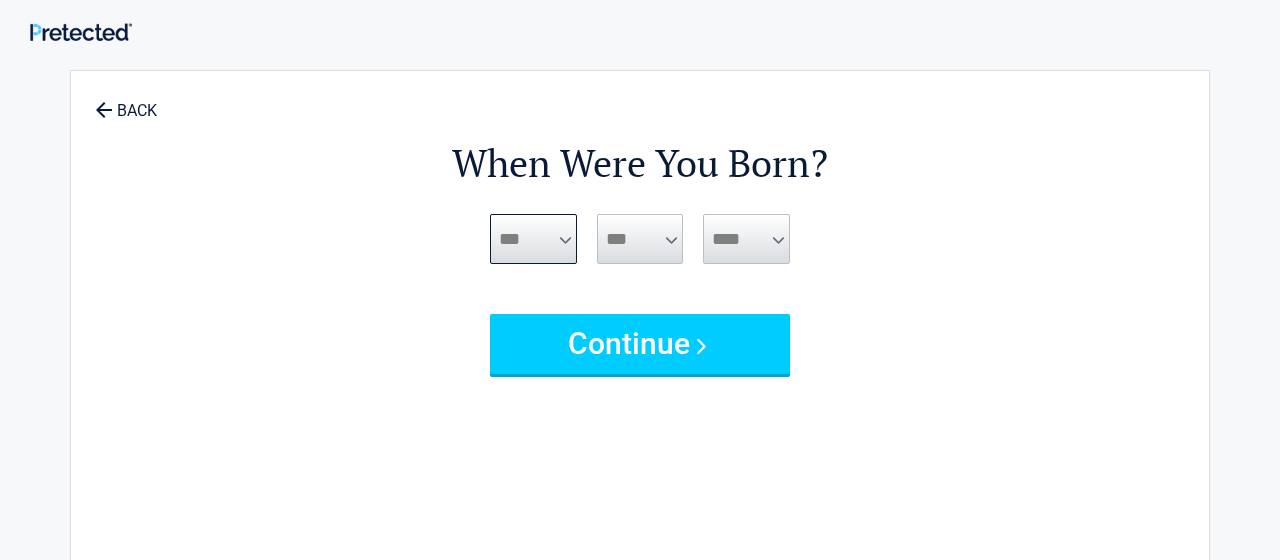 click on "***" at bounding box center (0, 0) 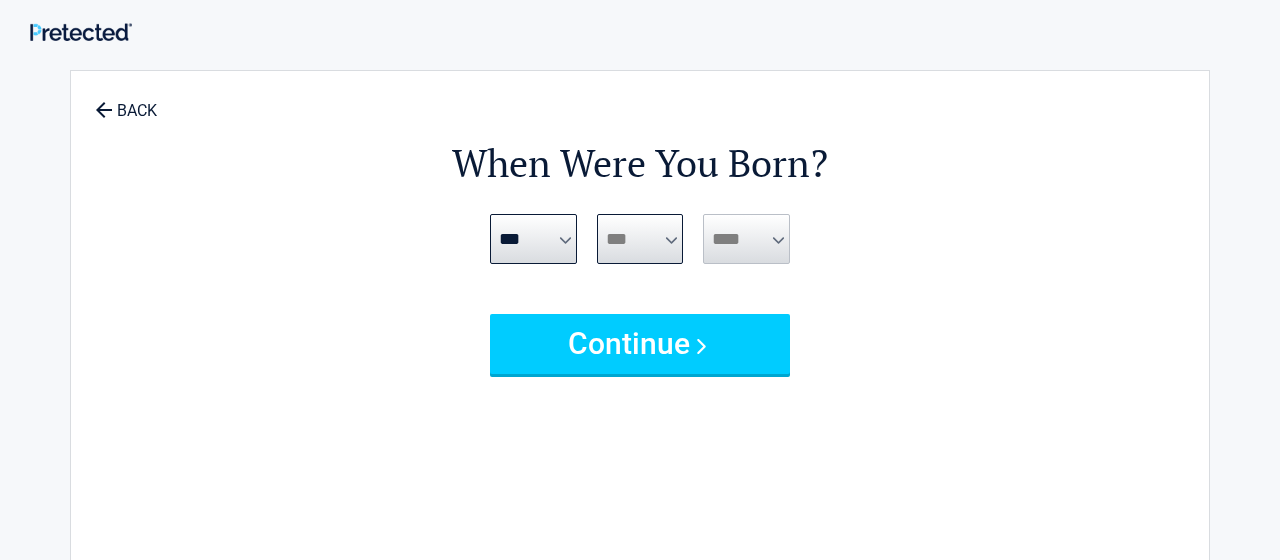 click on "*** * * * * * * * * * ** ** ** ** ** ** ** ** ** ** ** ** ** ** ** ** ** ** ** ** ** **" at bounding box center (640, 239) 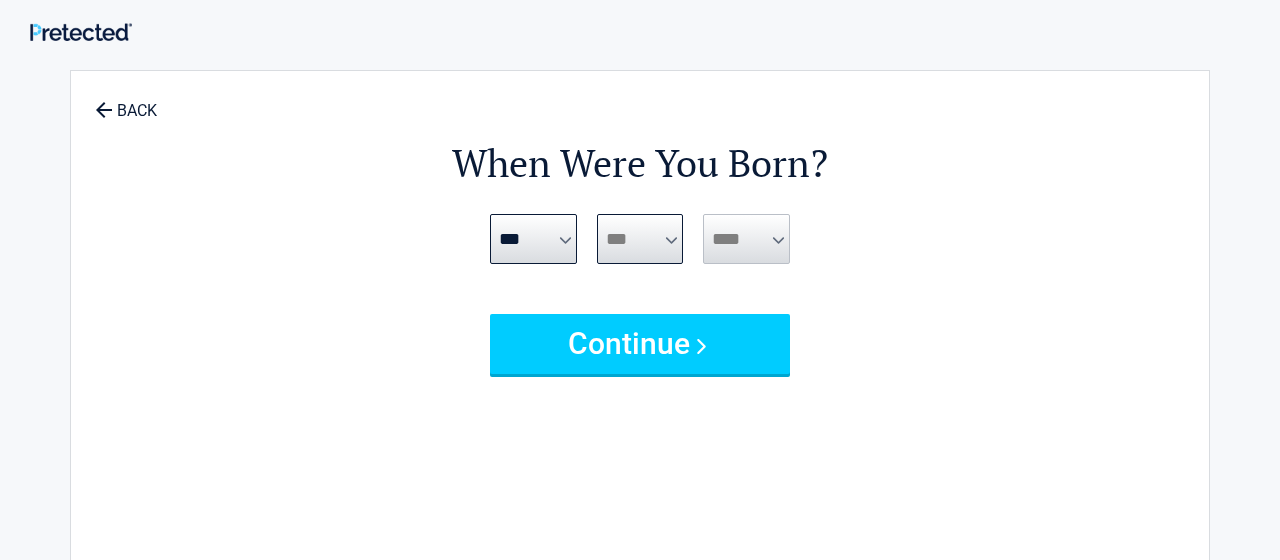 select on "**" 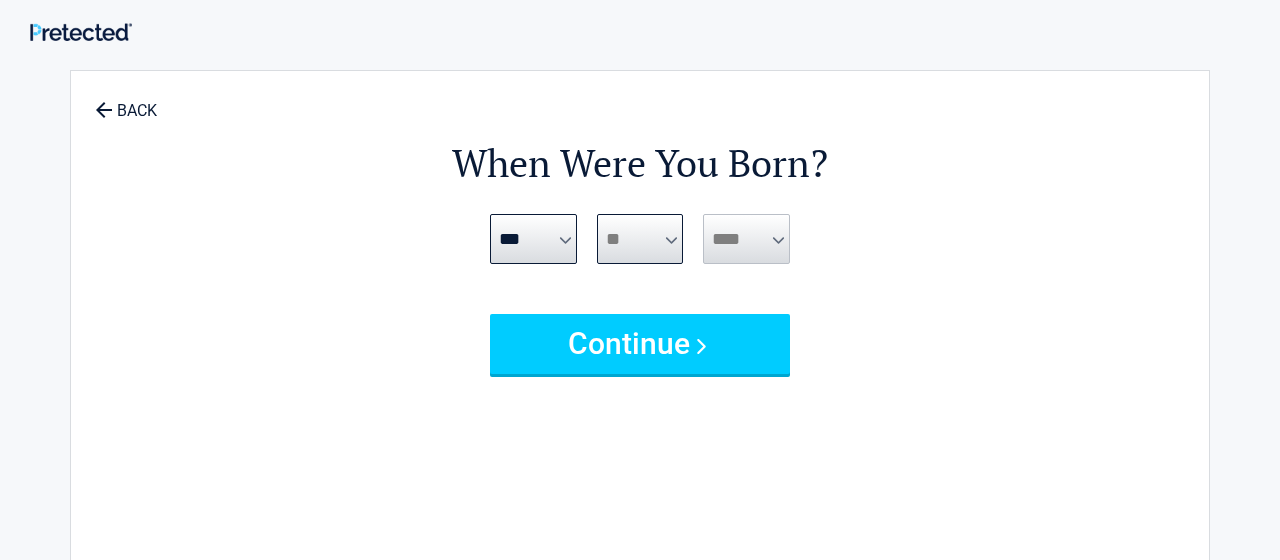 click on "**" at bounding box center (0, 0) 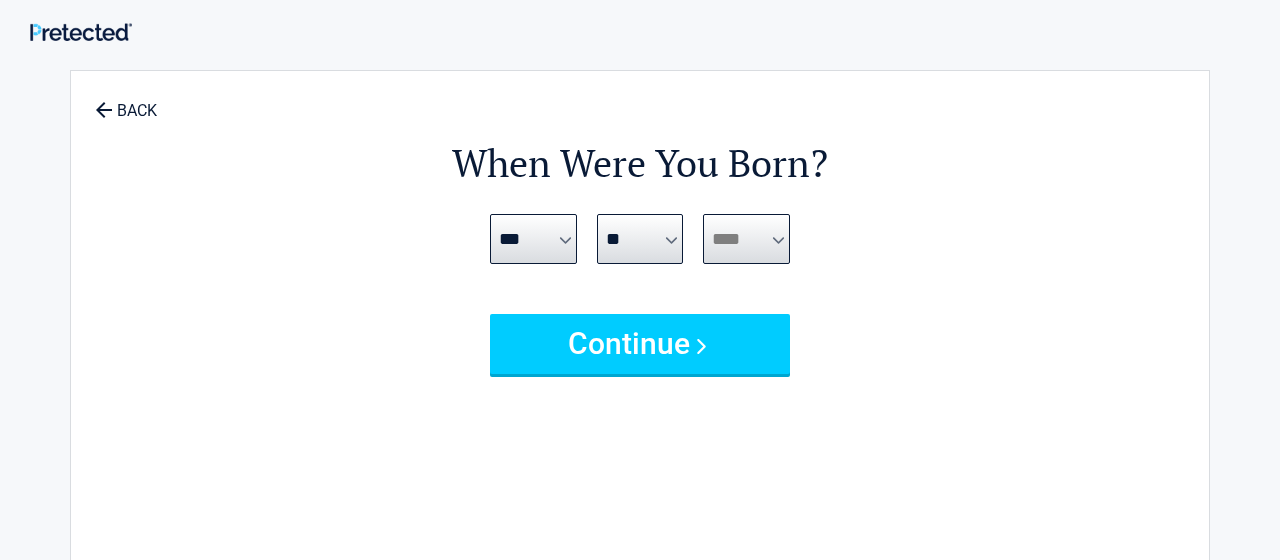 click on "****
****
****
****
****
****
****
****
****
****
****
****
****
****
****
****
****
****
****
****
****
****
****
****
****
****
****
****
****
****
****
****
****
****
****
****
****
****
****
****
****
****
****
****
****
****
****
****
****
****
****
****
****
****
****
****
****
****
****
****
****
****
****
****" at bounding box center (746, 239) 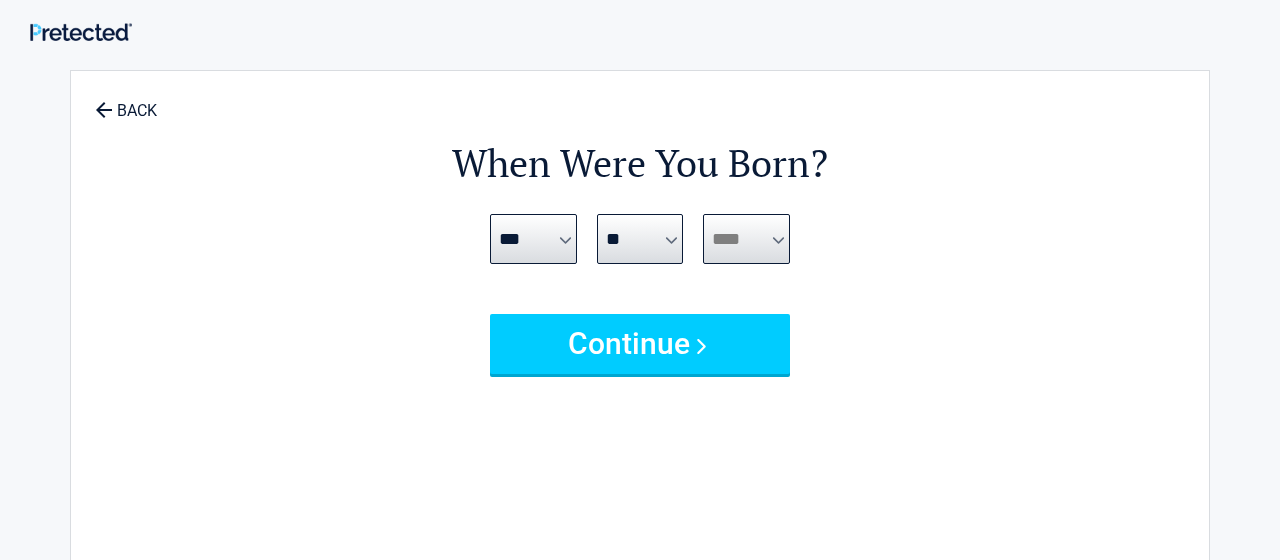 select on "****" 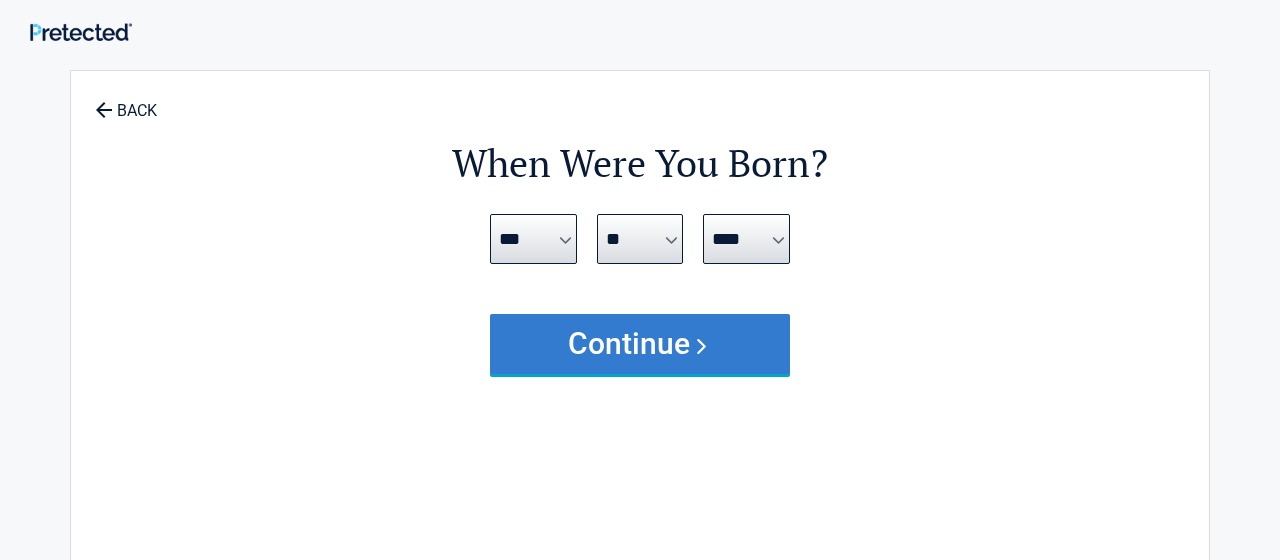 click on "Continue" at bounding box center (640, 344) 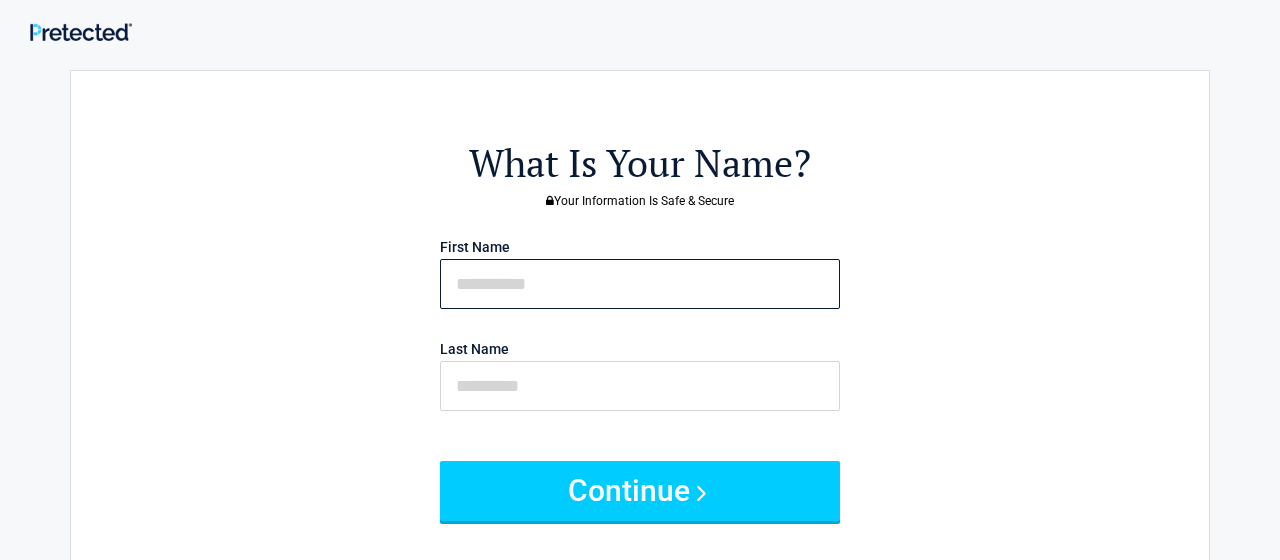 click at bounding box center [640, 284] 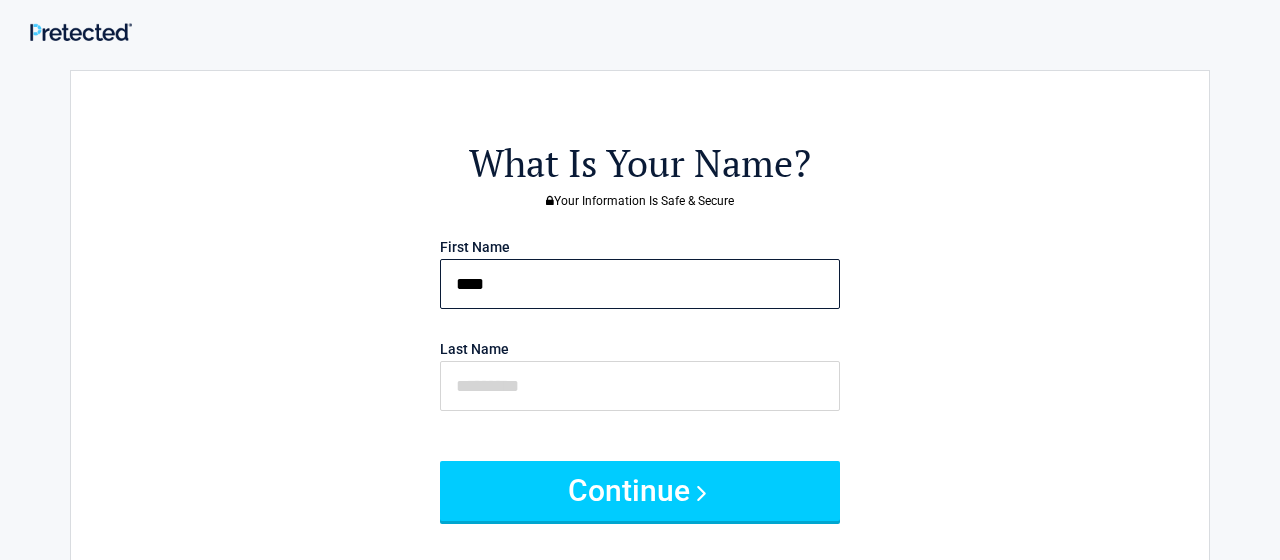 type on "****" 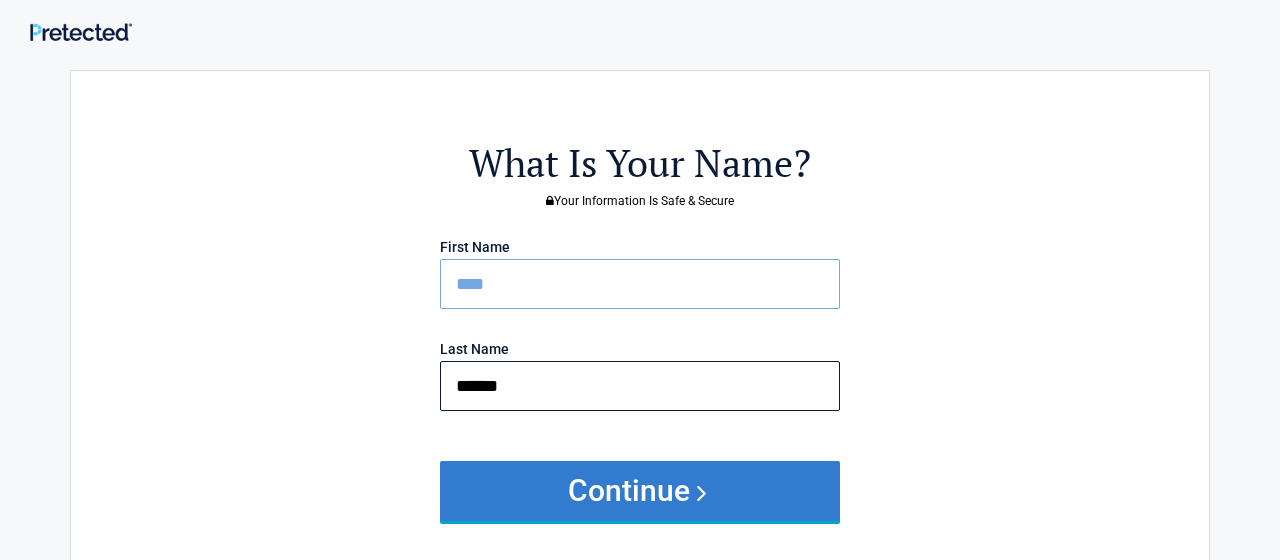 type on "******" 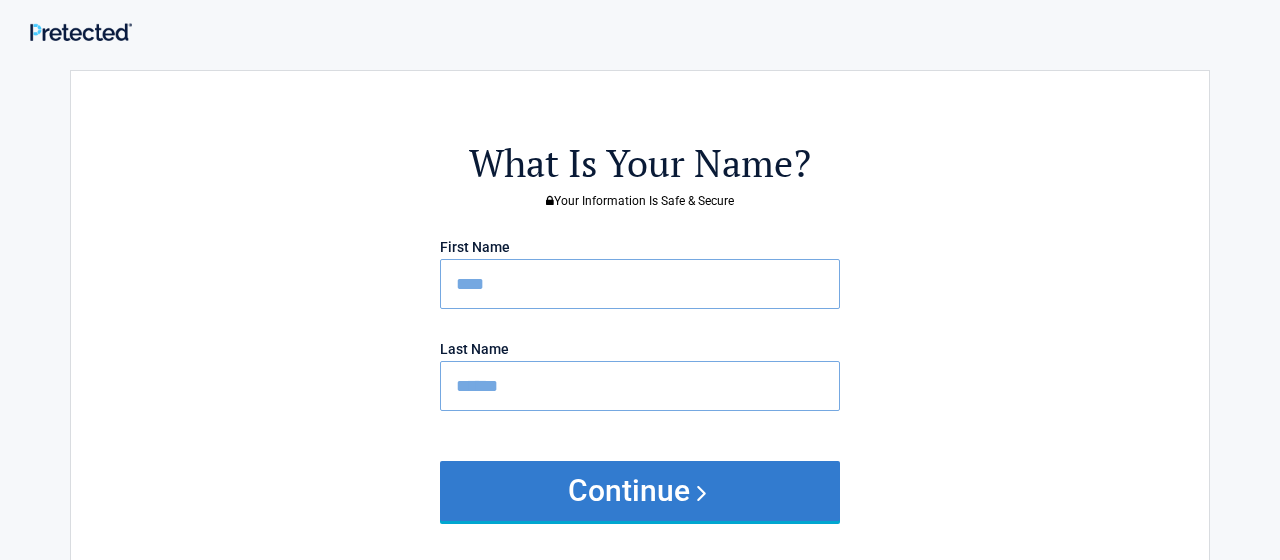 click on "Continue" at bounding box center (640, 491) 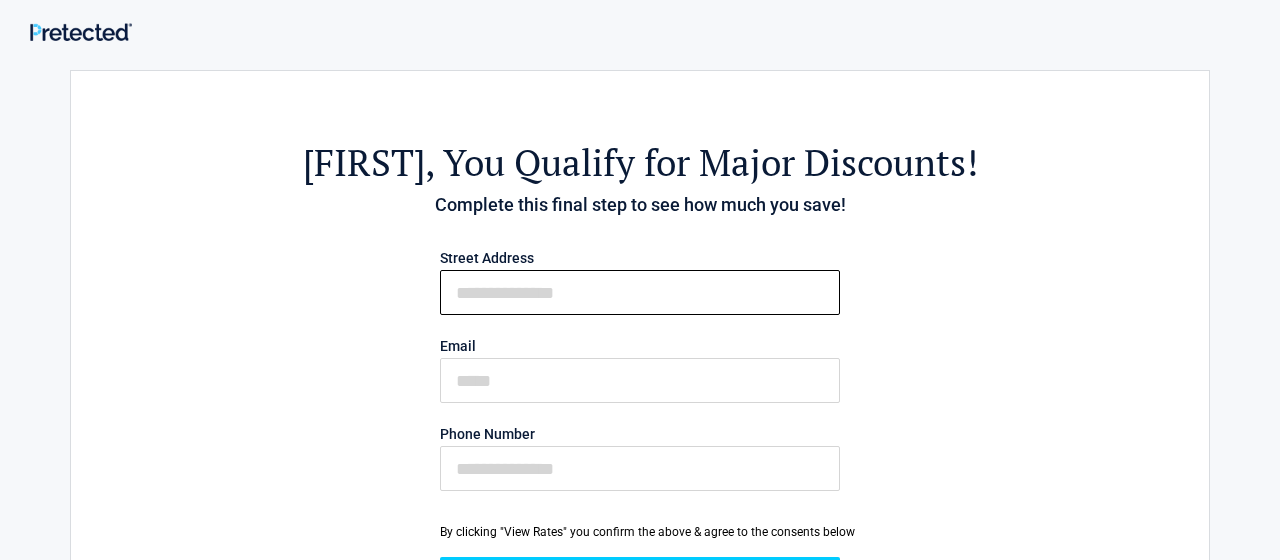 click on "First Name" at bounding box center [640, 292] 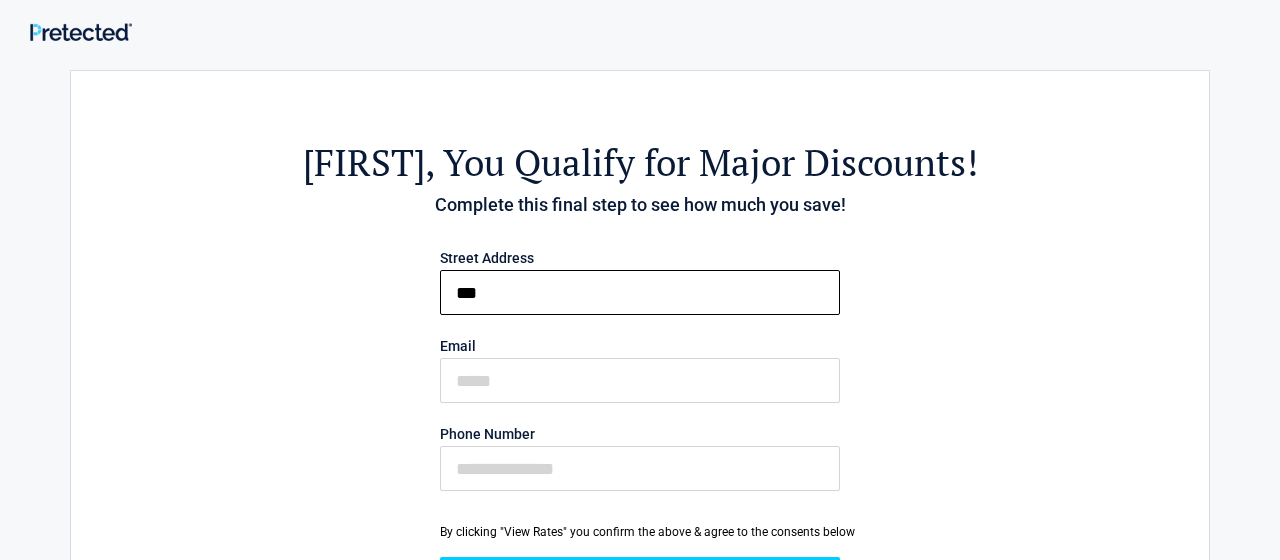 type on "**********" 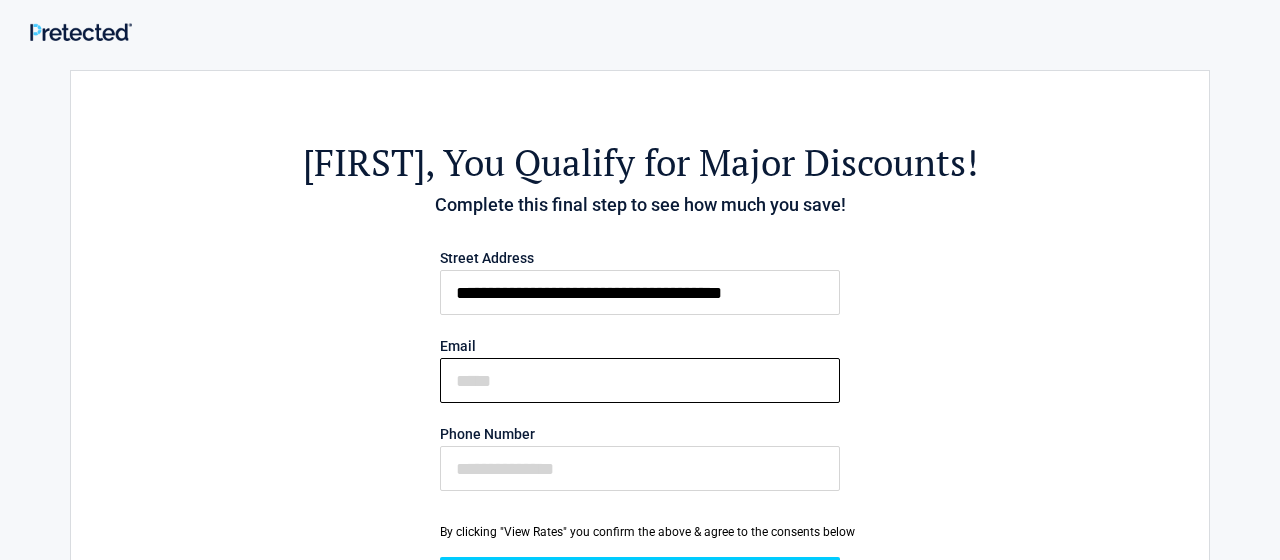 type on "**********" 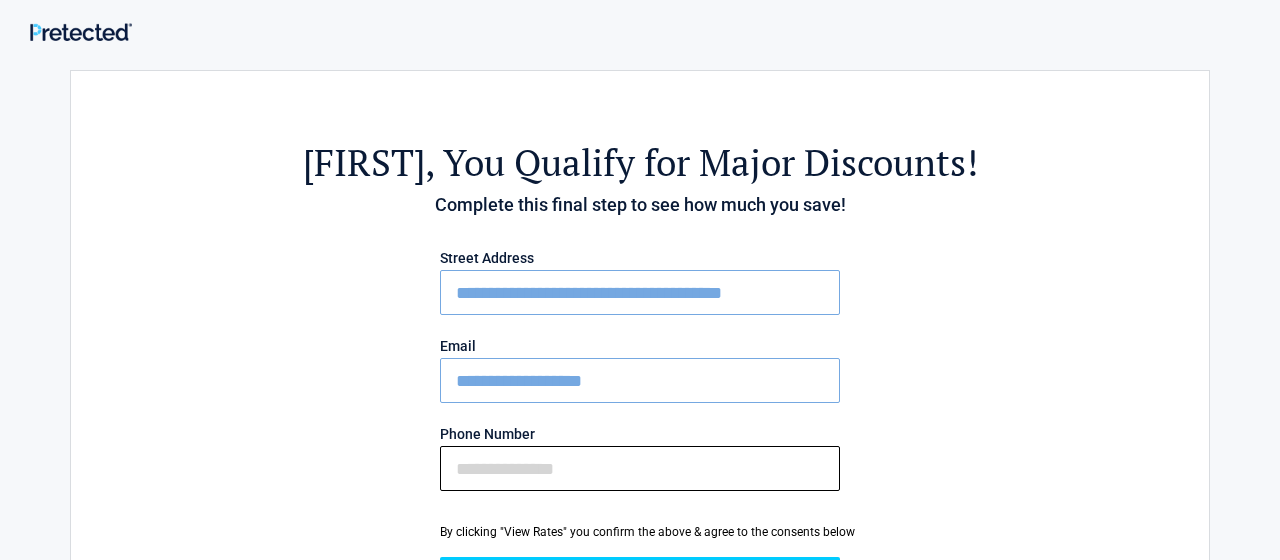 click on "Phone Number" at bounding box center [640, 468] 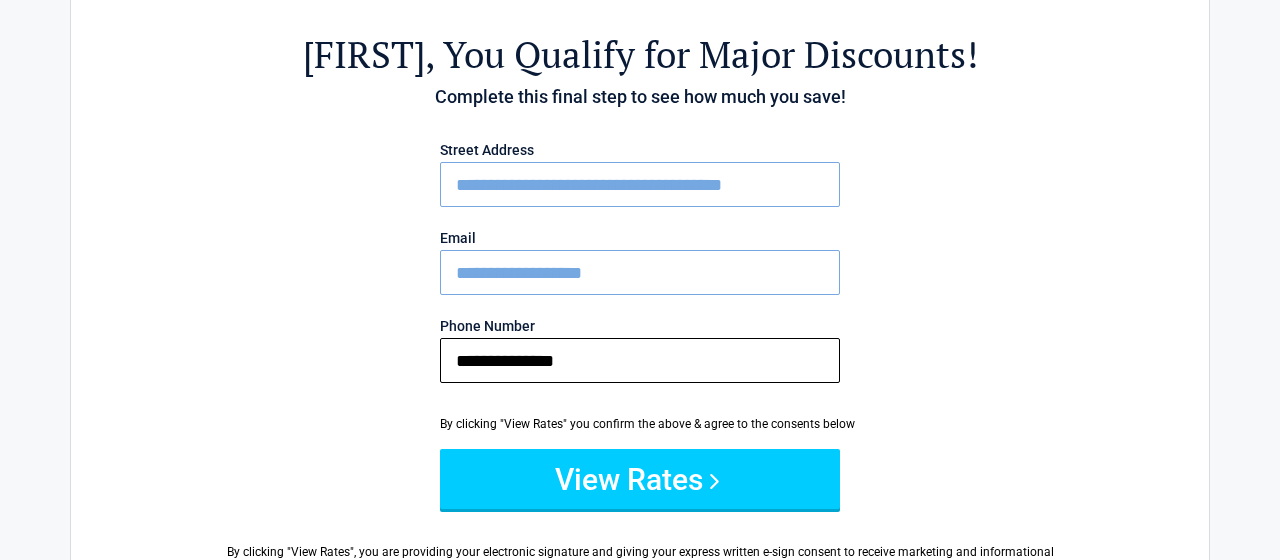 scroll, scrollTop: 216, scrollLeft: 0, axis: vertical 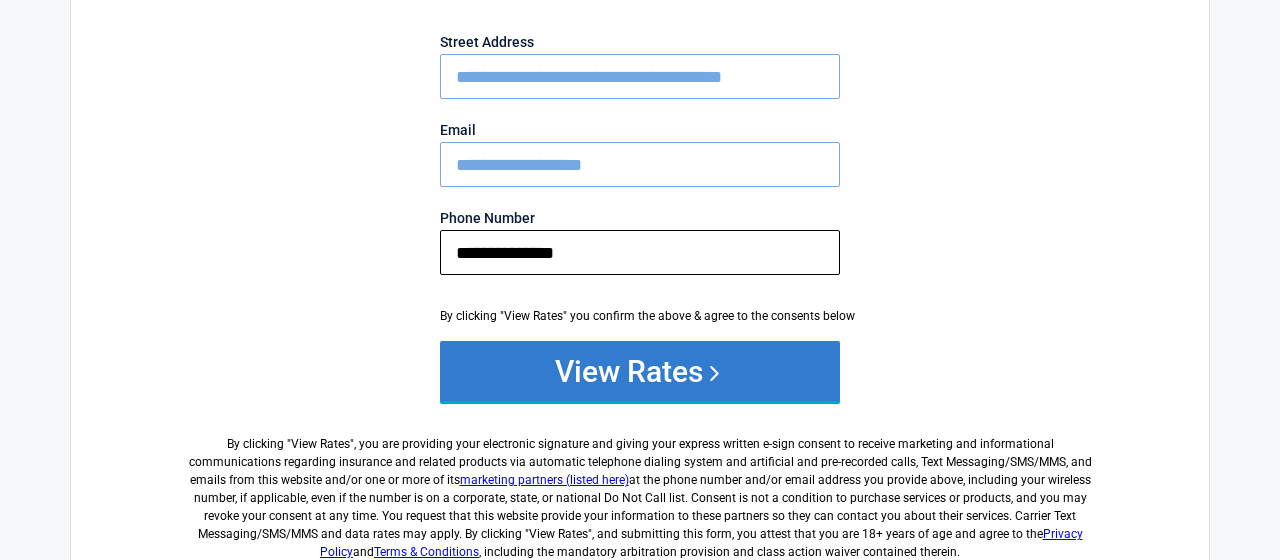 type on "**********" 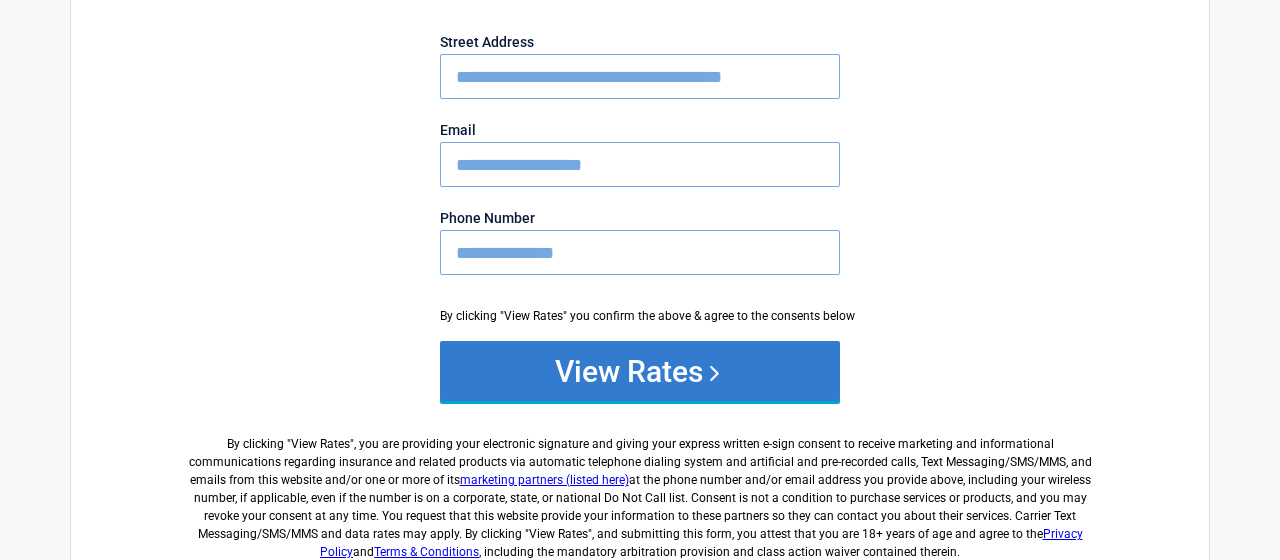 click on "View Rates" at bounding box center (640, 371) 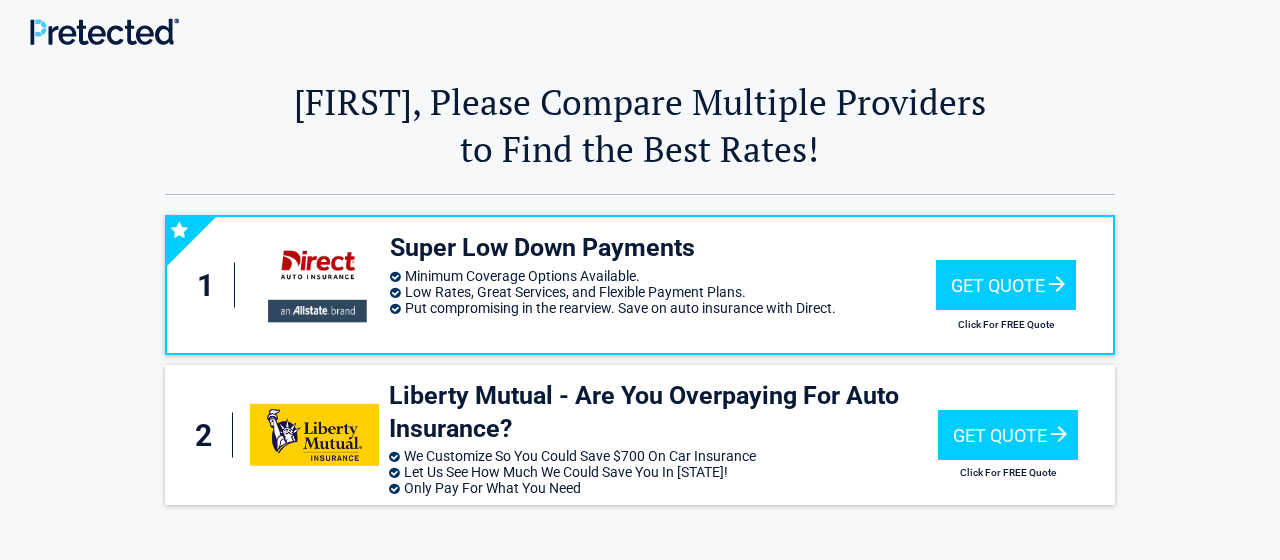 scroll, scrollTop: 0, scrollLeft: 0, axis: both 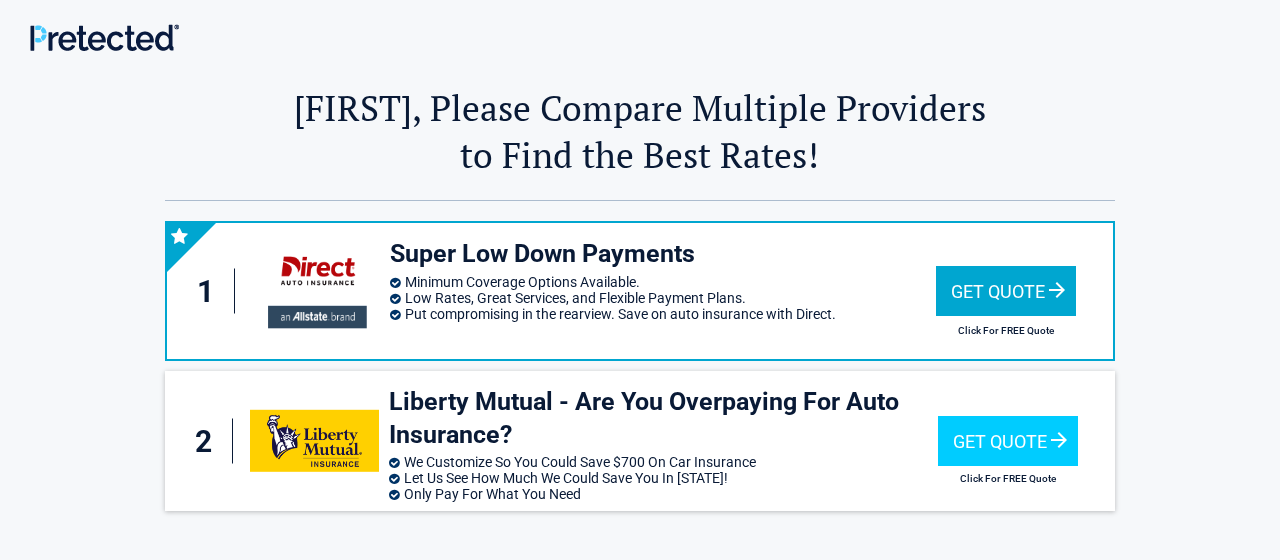 click on "Get Quote" at bounding box center [1006, 291] 